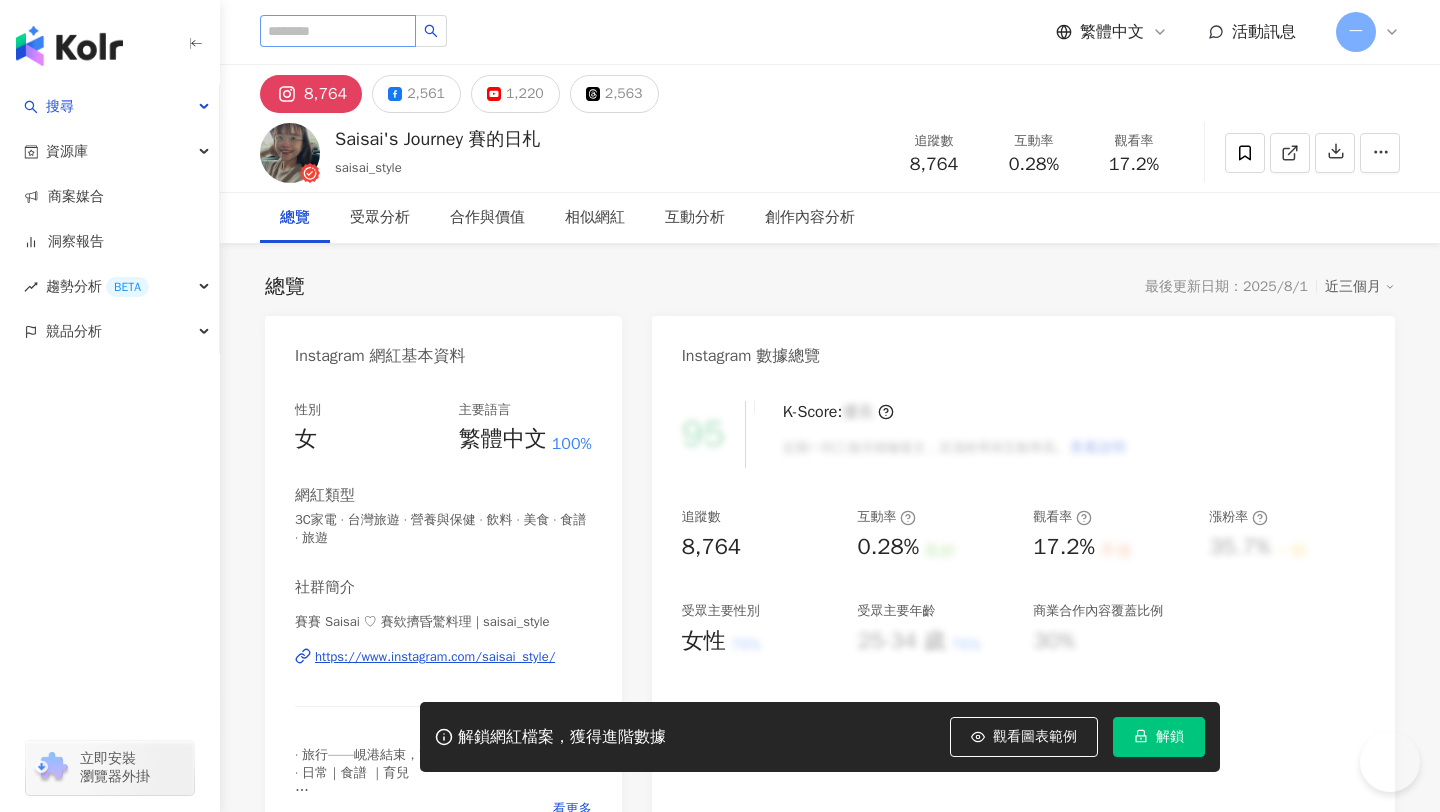 scroll, scrollTop: 0, scrollLeft: 0, axis: both 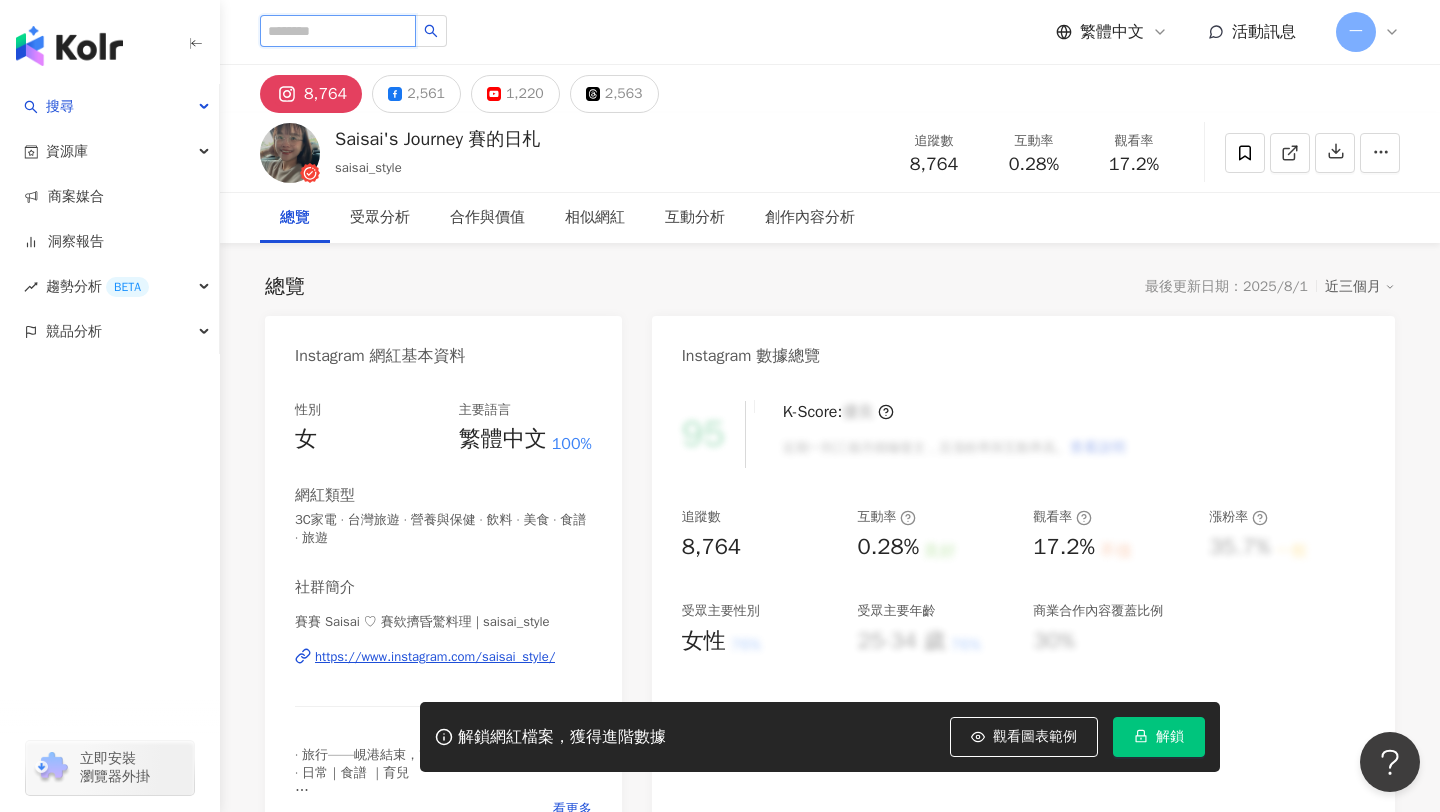 click at bounding box center (338, 31) 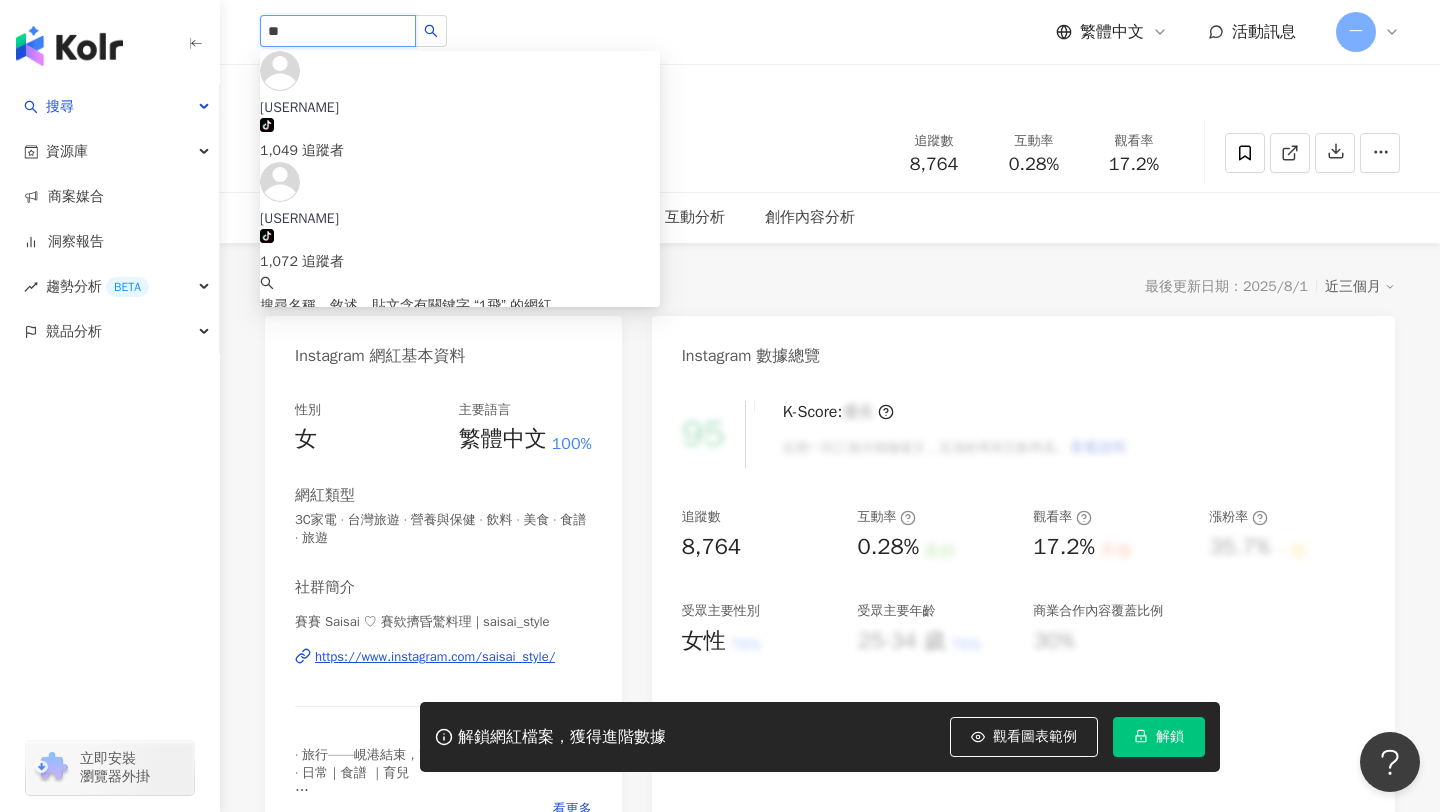 type on "*" 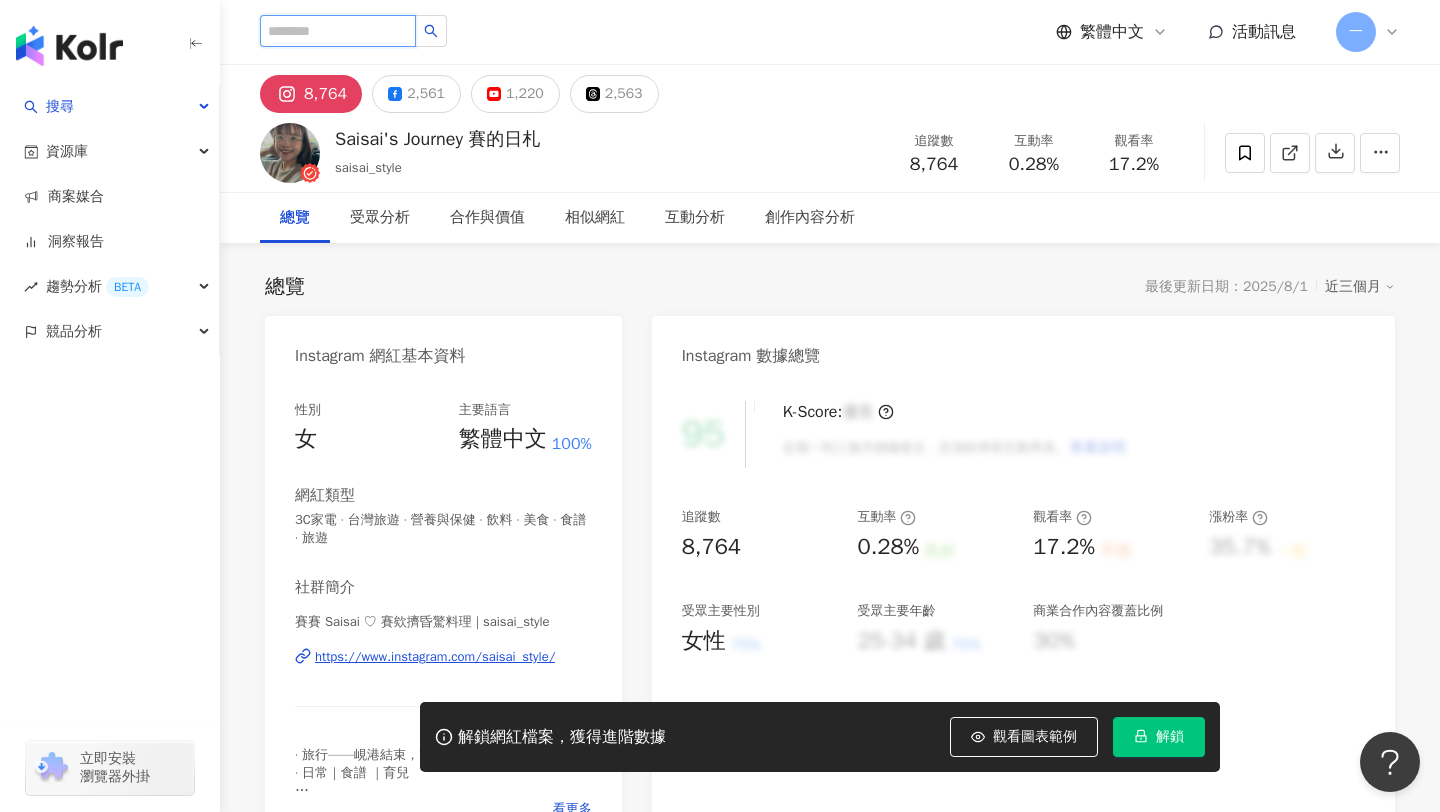 click at bounding box center (338, 31) 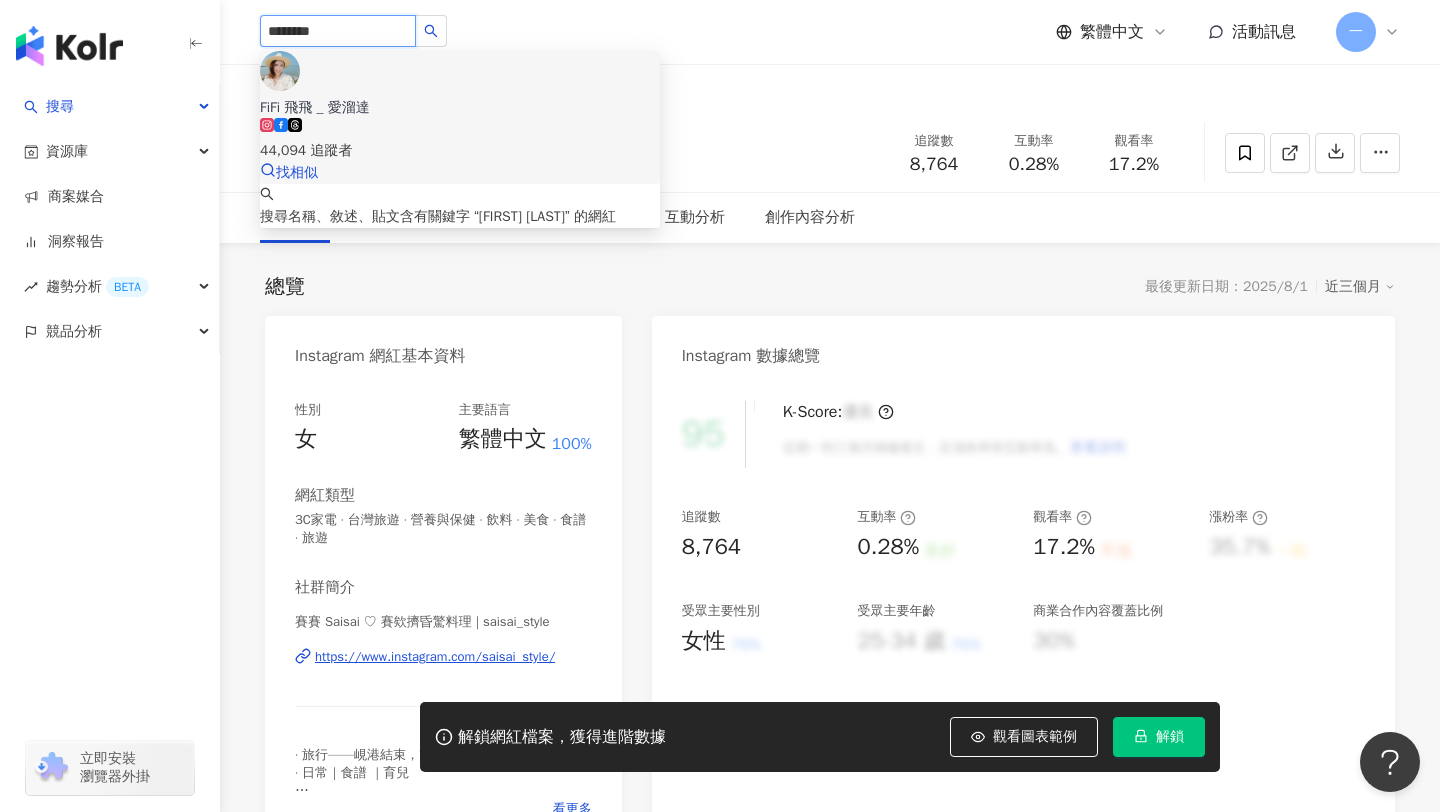 click on "FiFi 飛飛 _ 愛溜達" at bounding box center [460, 108] 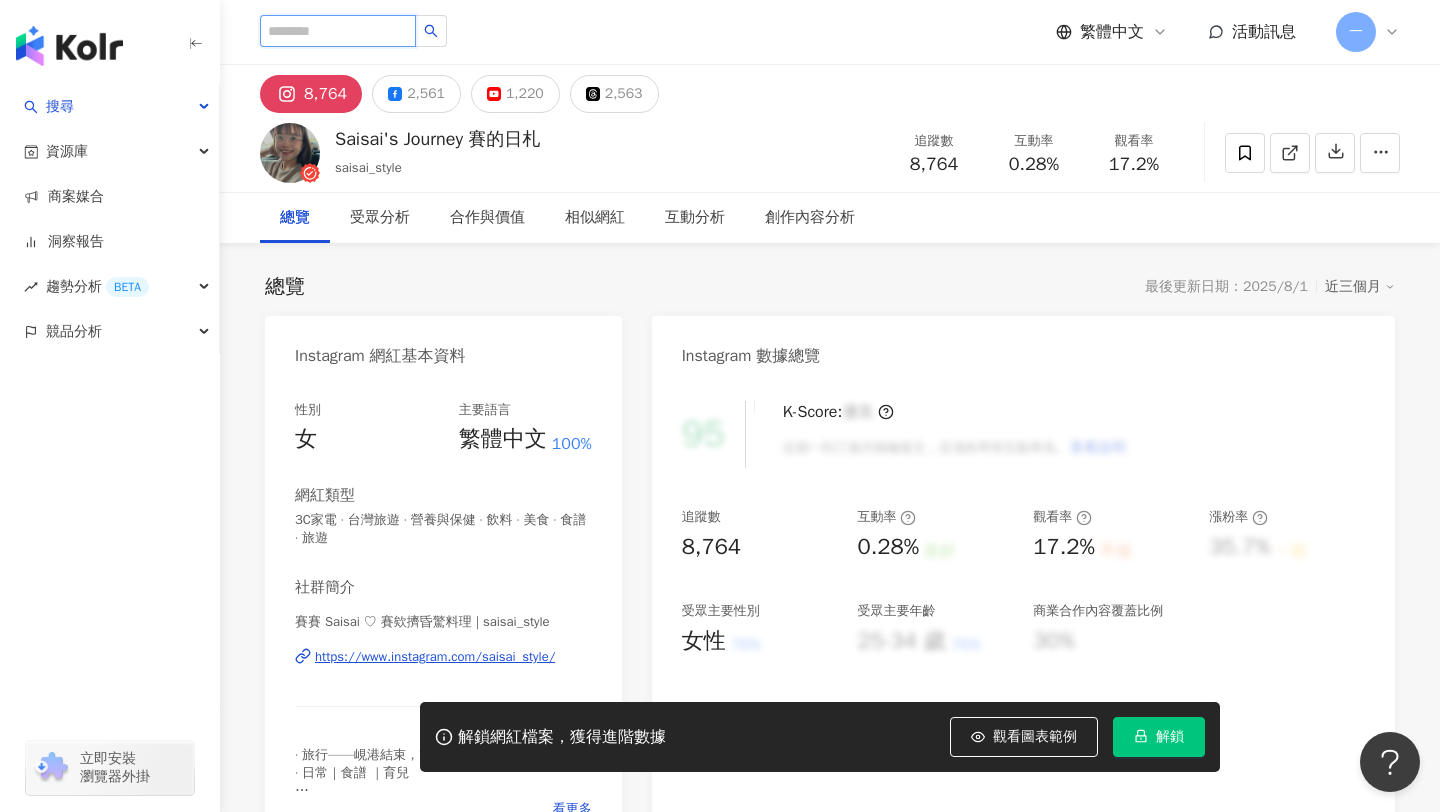 click at bounding box center [338, 31] 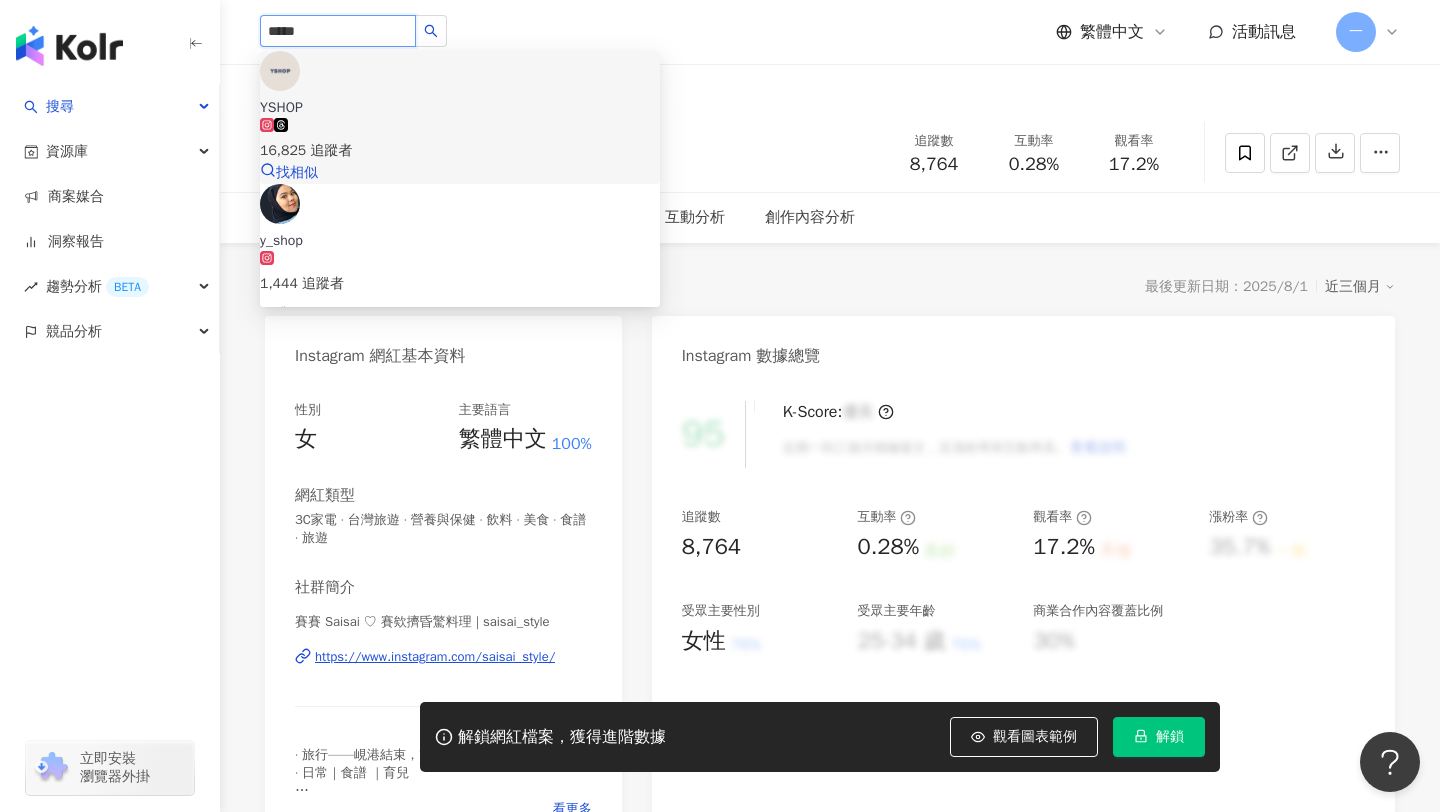 click on "YSHOP" at bounding box center [460, 108] 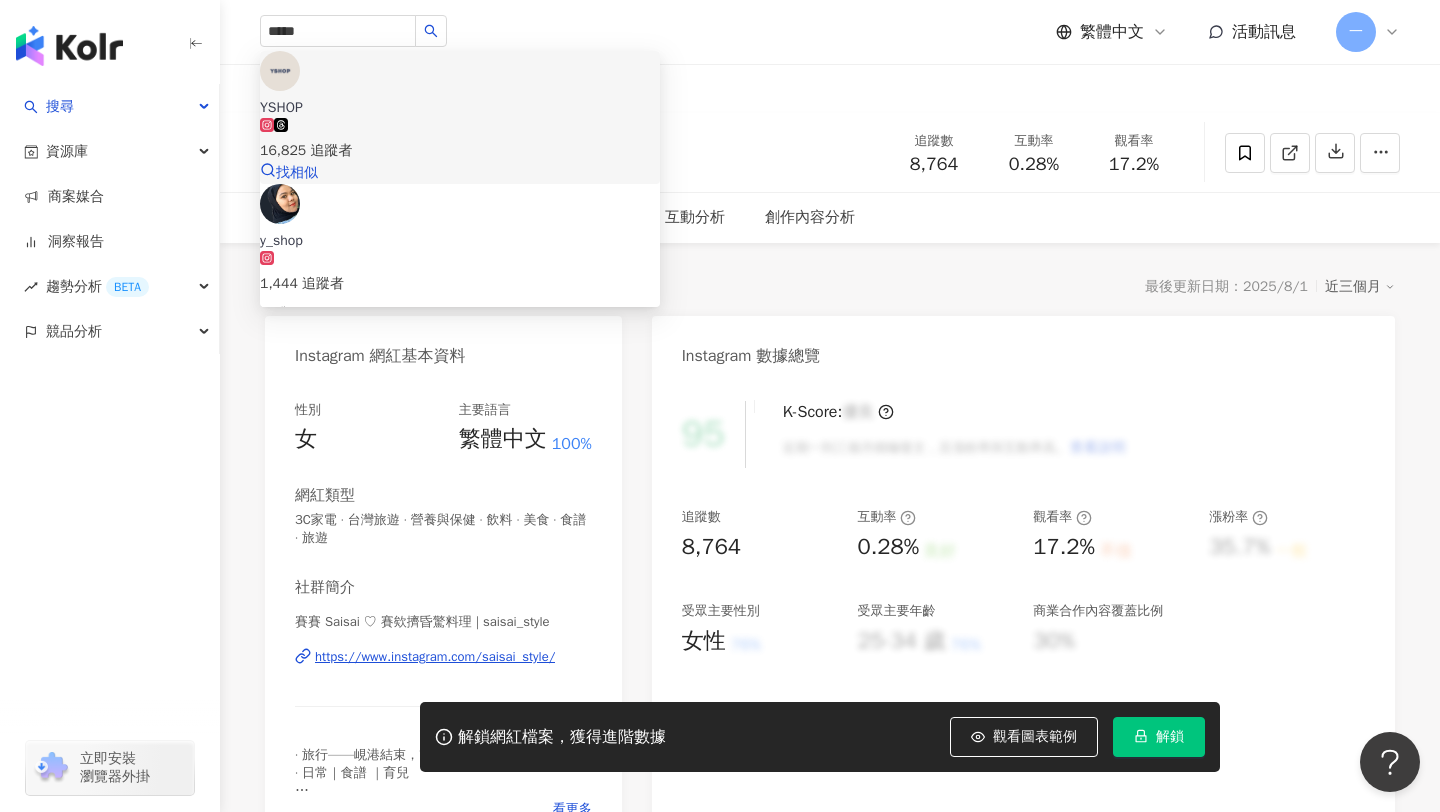 type 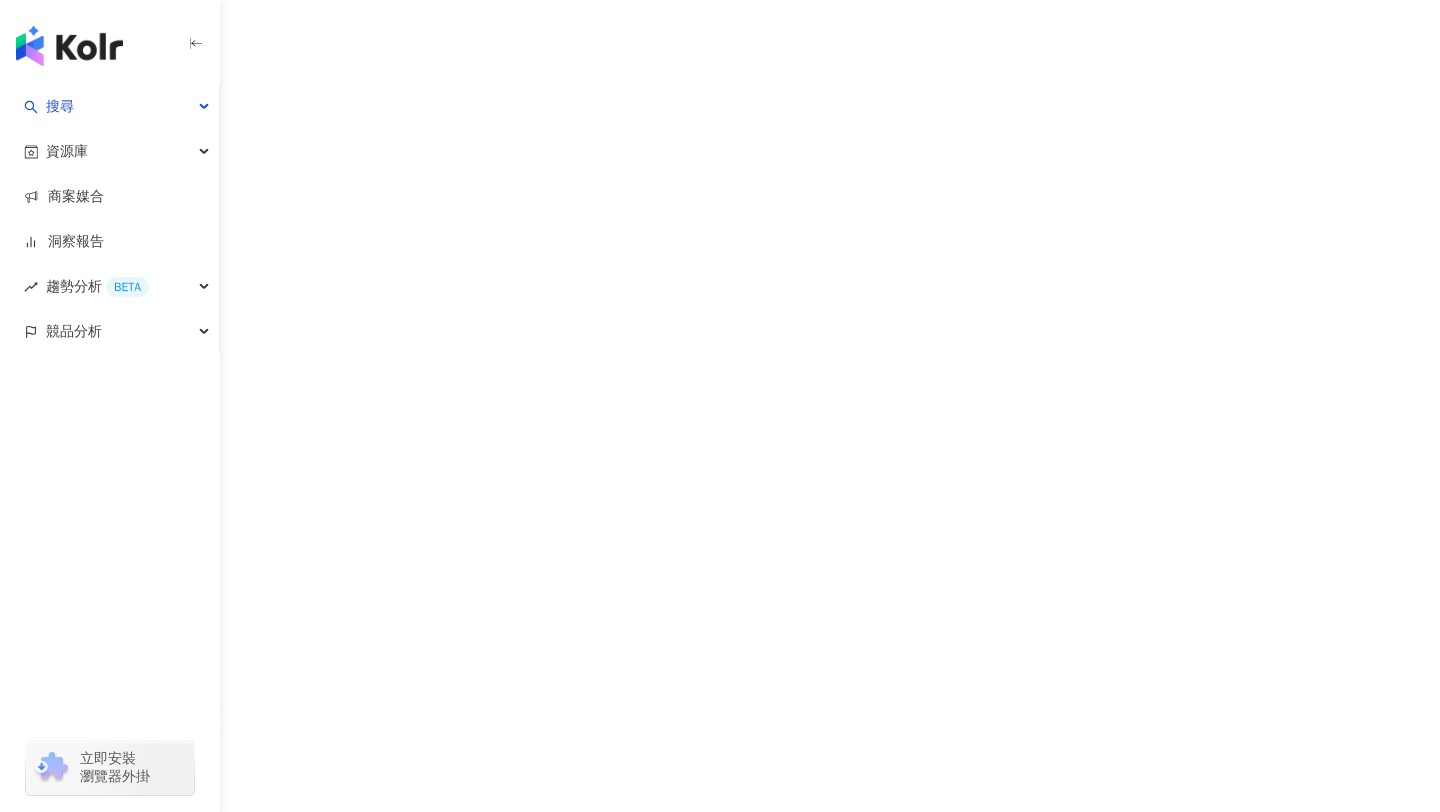 scroll, scrollTop: 0, scrollLeft: 0, axis: both 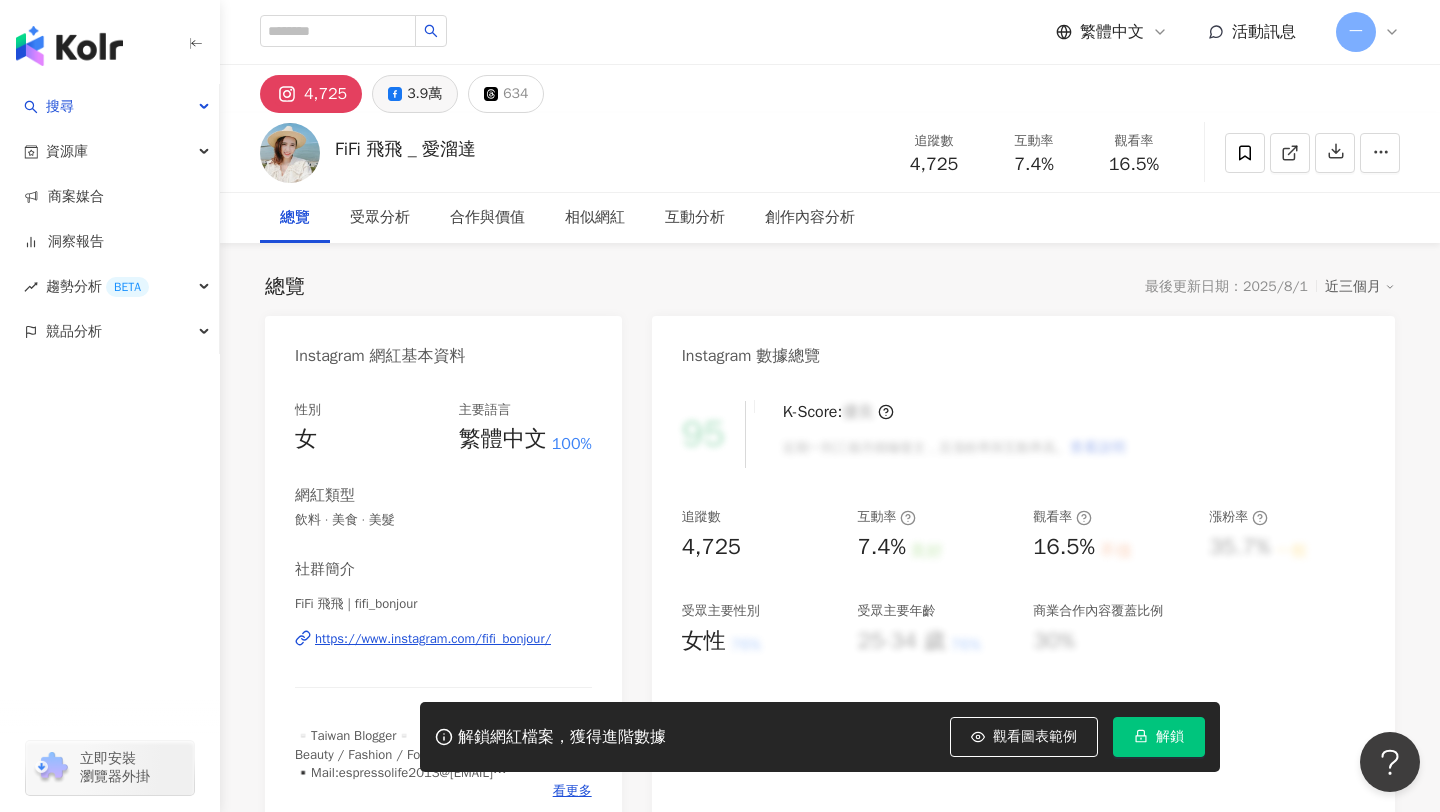 click on "3.9萬" at bounding box center [424, 94] 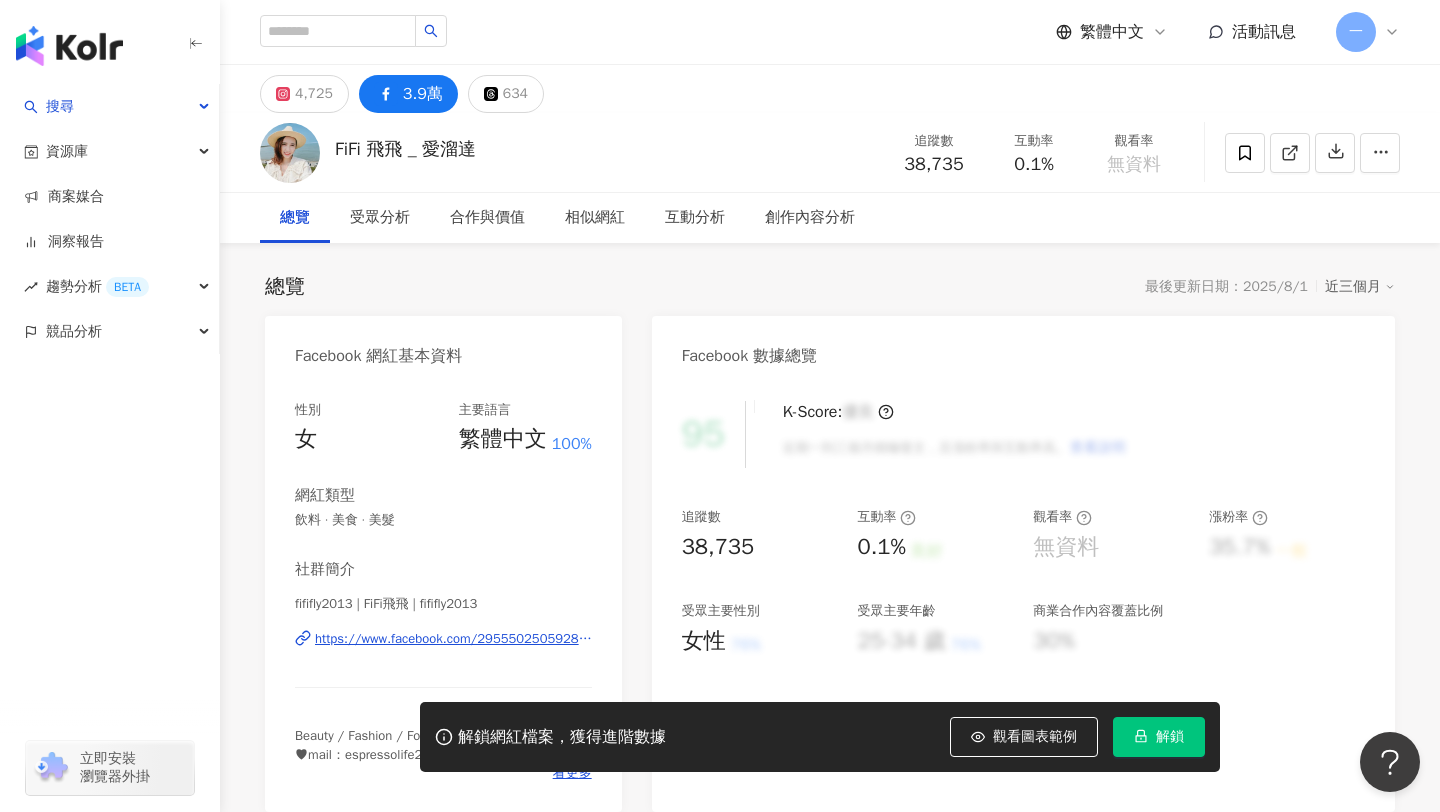 click on "追蹤數 38,735" at bounding box center (934, 152) 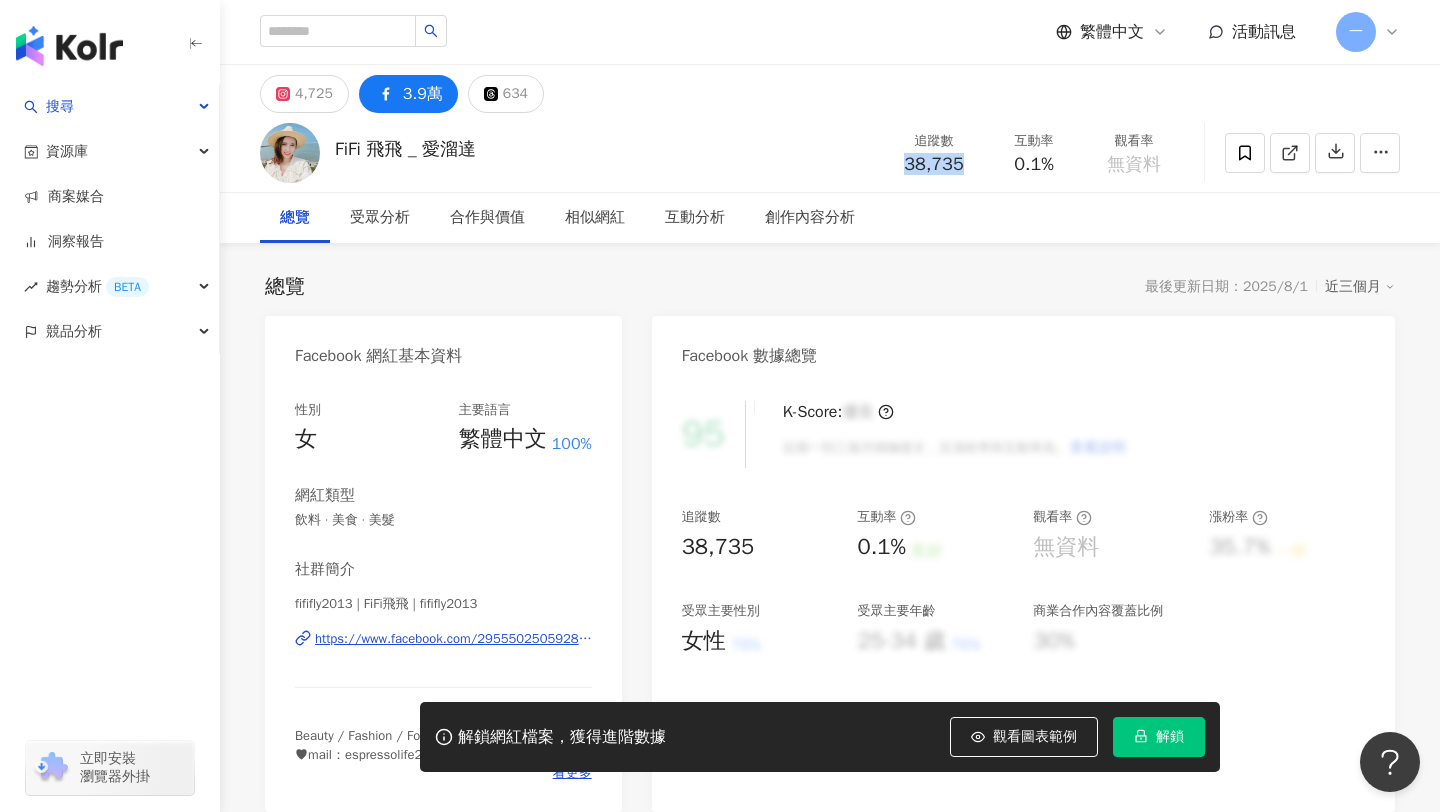 click on "https://www.facebook.com/295550250592850" at bounding box center [453, 639] 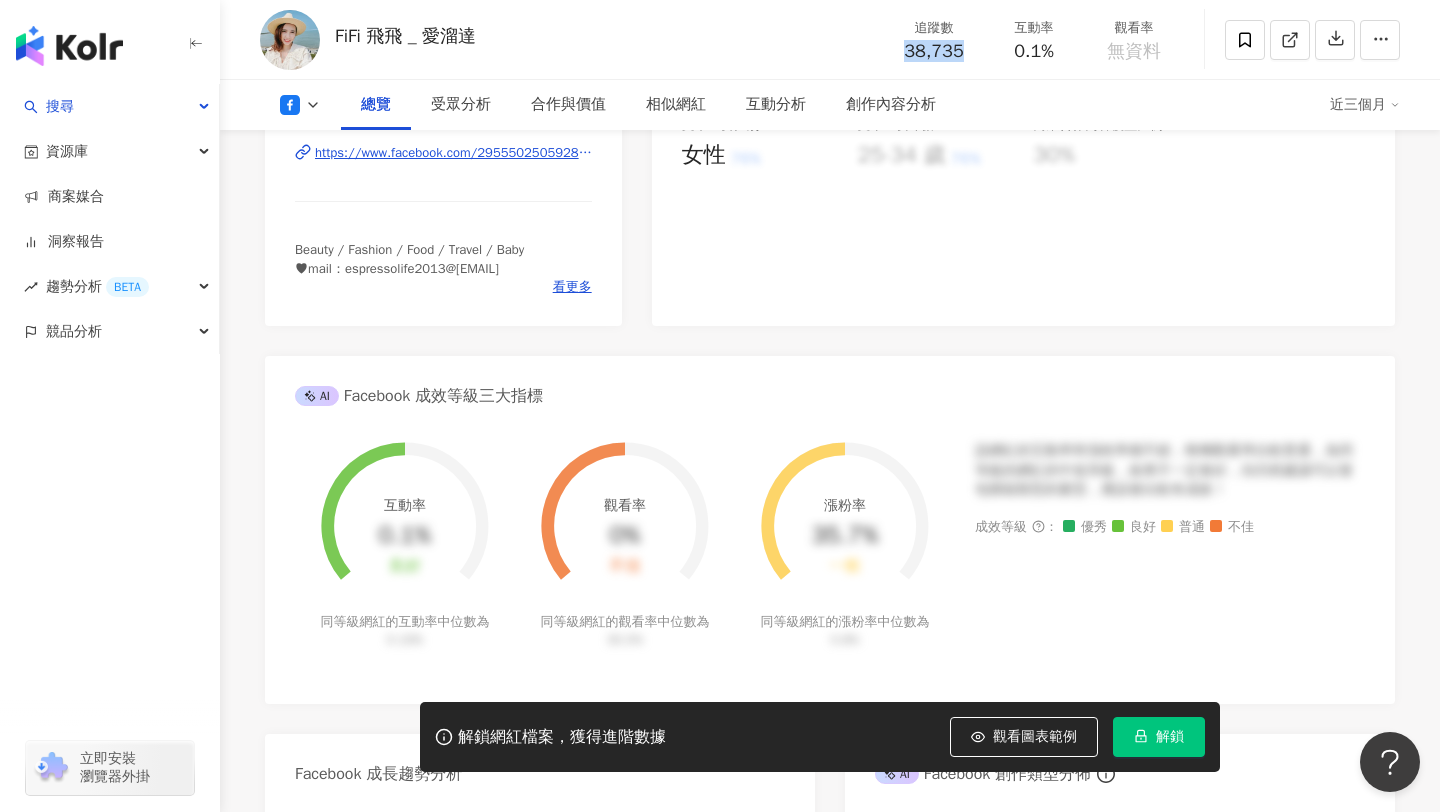scroll, scrollTop: 0, scrollLeft: 0, axis: both 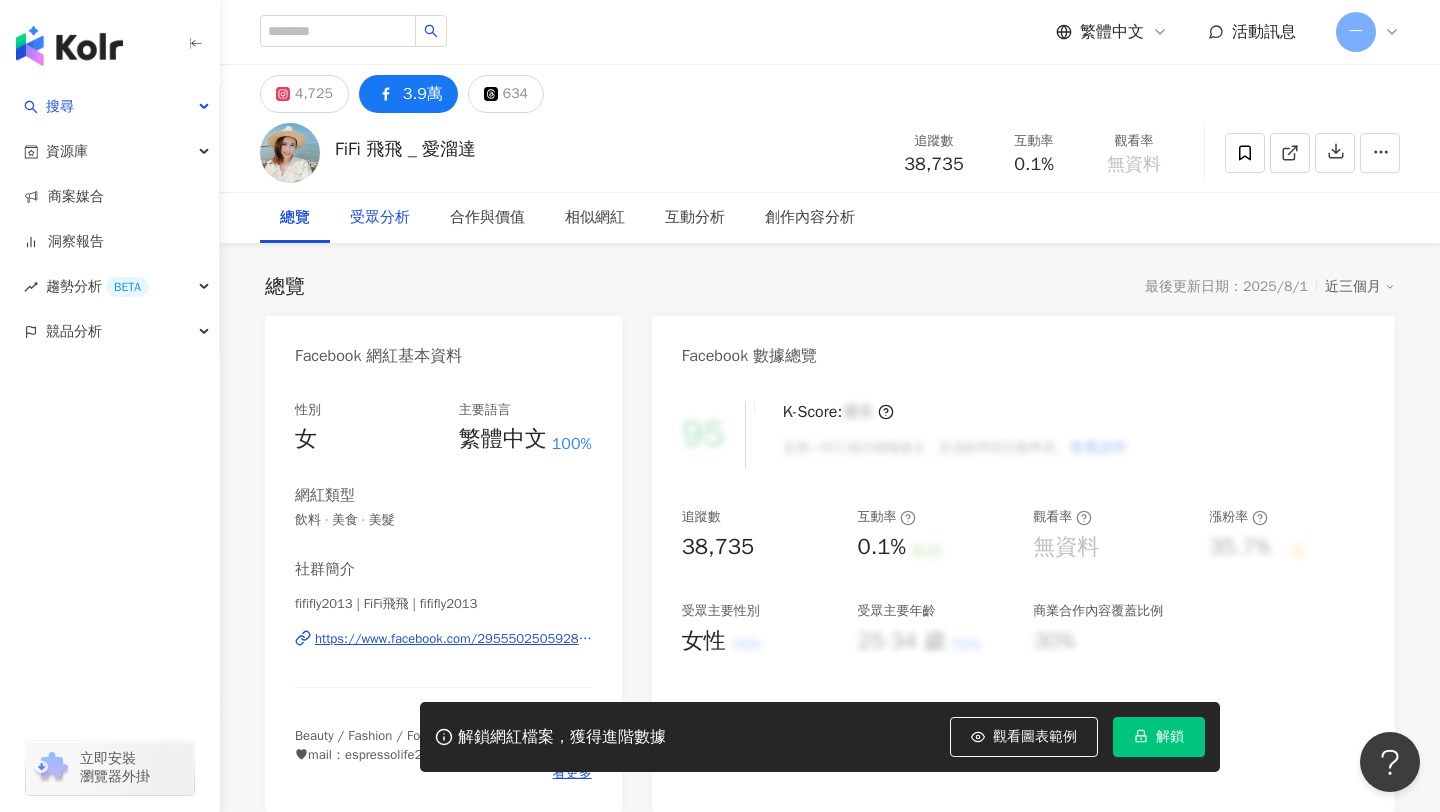 click on "受眾分析" at bounding box center (380, 218) 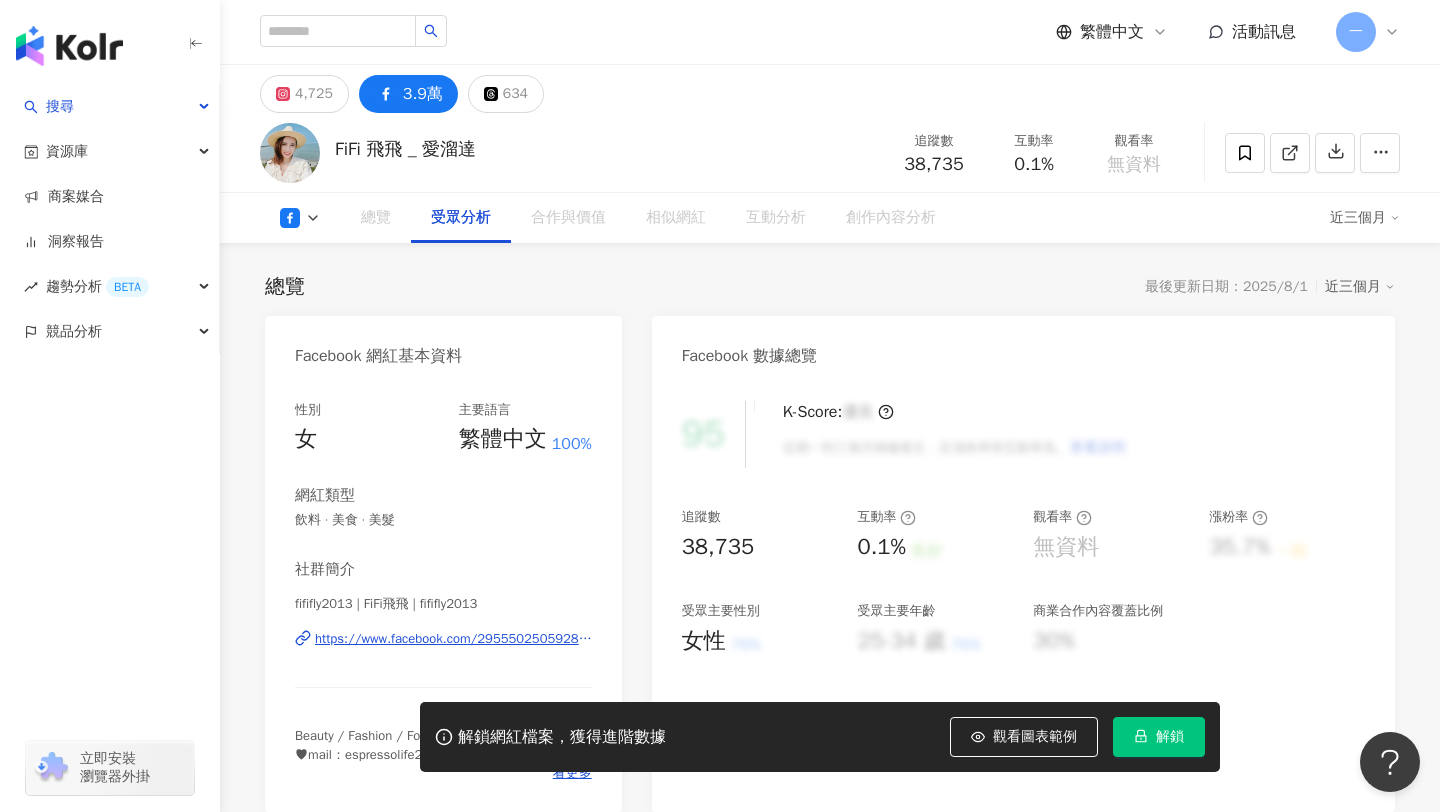 scroll, scrollTop: 1690, scrollLeft: 0, axis: vertical 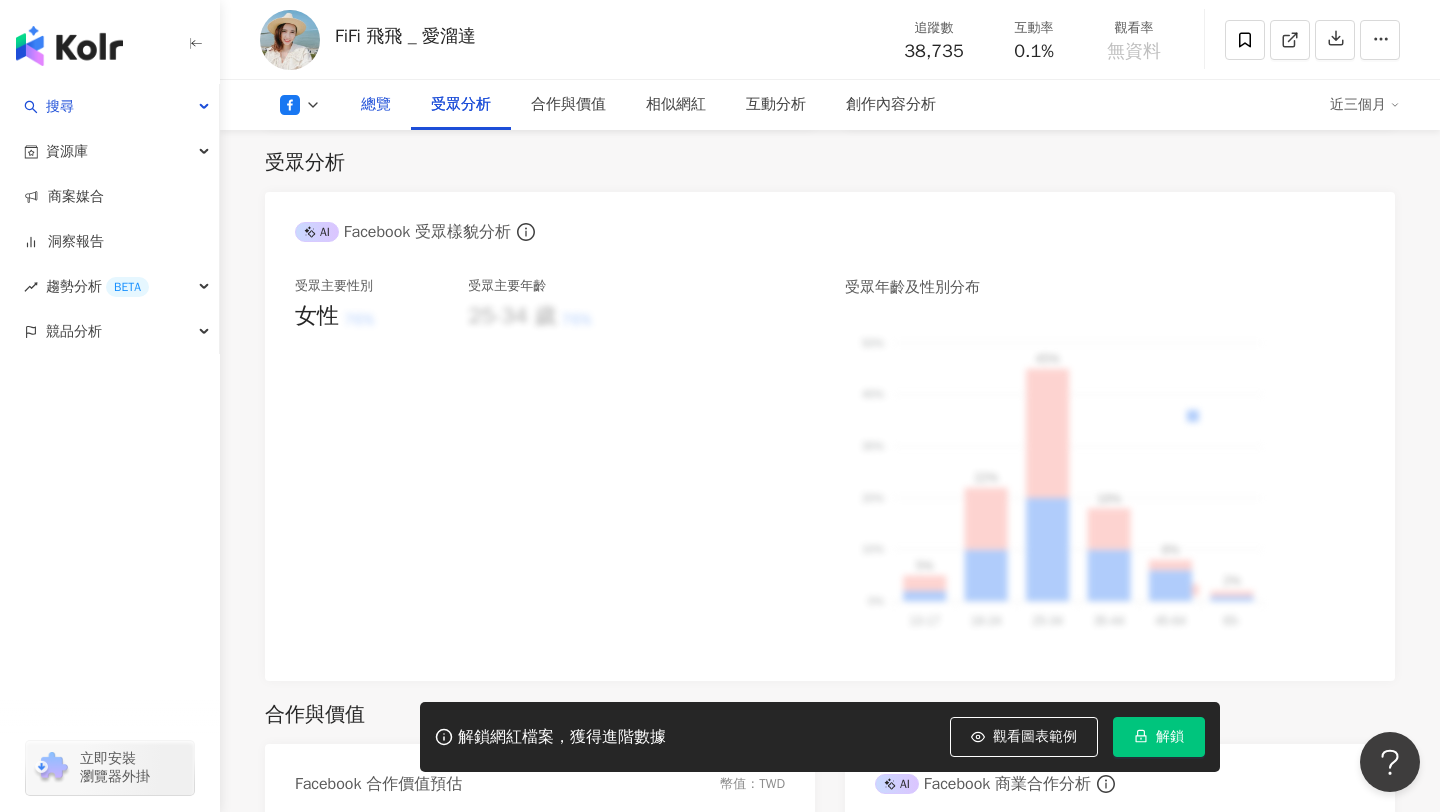 click on "總覽" at bounding box center [376, 105] 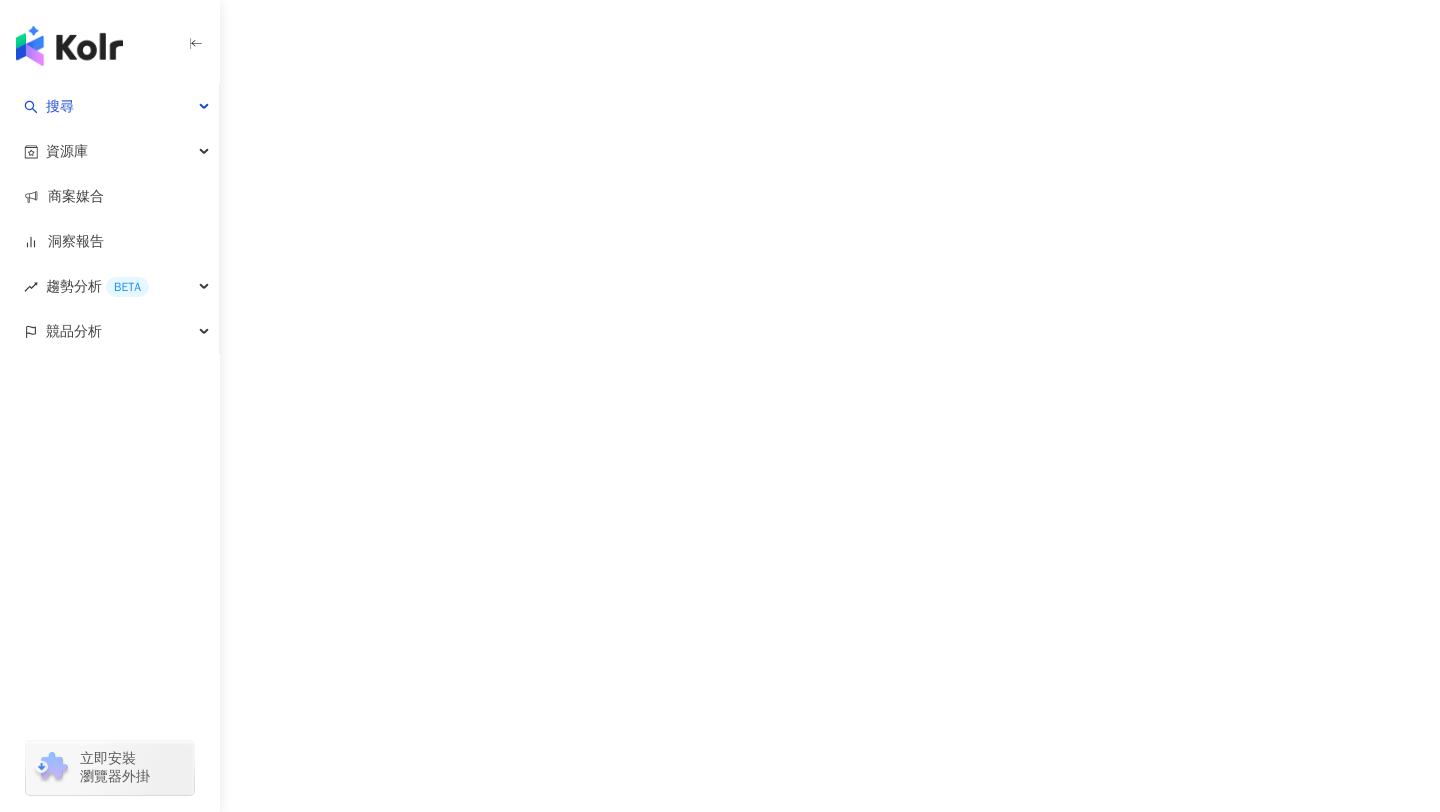scroll, scrollTop: 0, scrollLeft: 0, axis: both 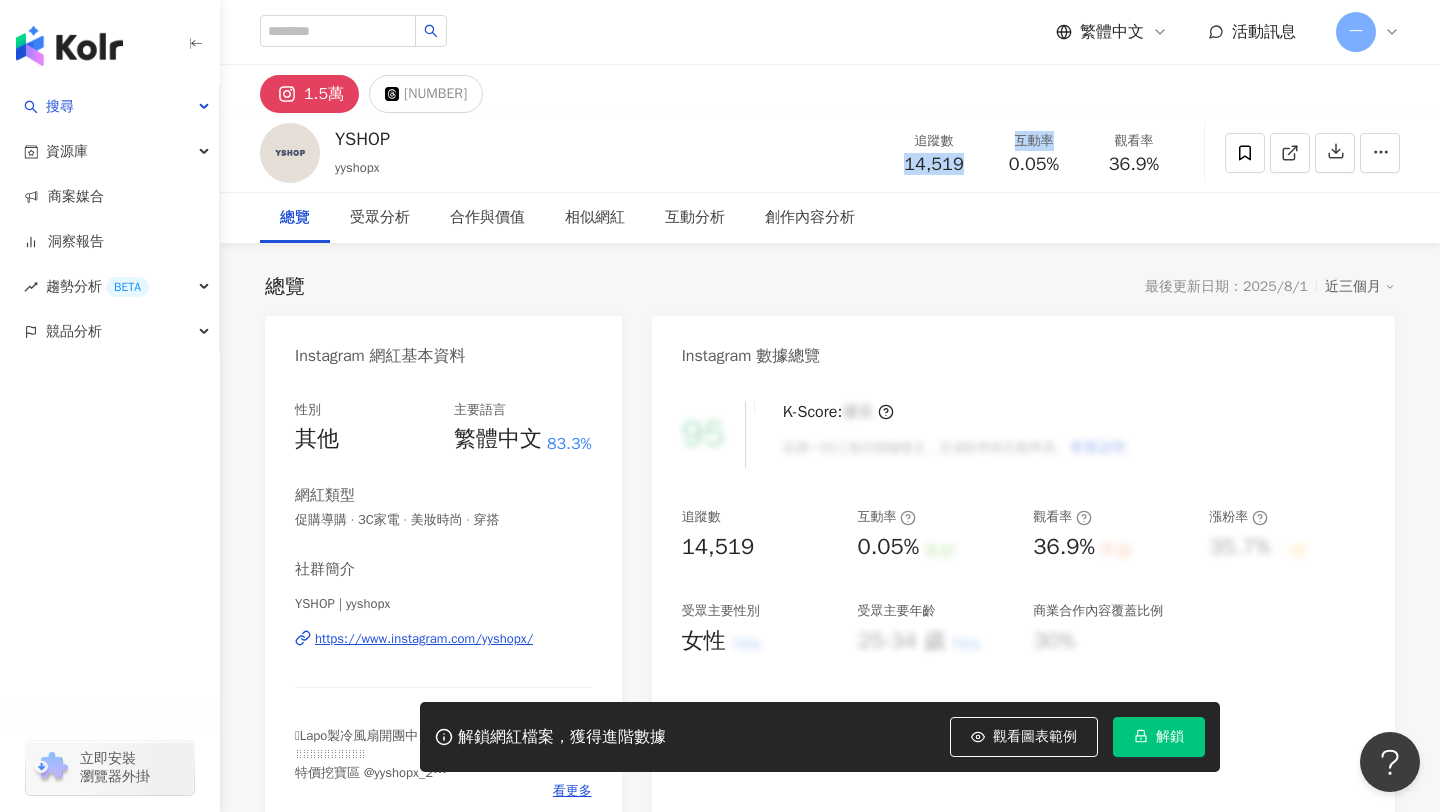 drag, startPoint x: 898, startPoint y: 166, endPoint x: 988, endPoint y: 160, distance: 90.199776 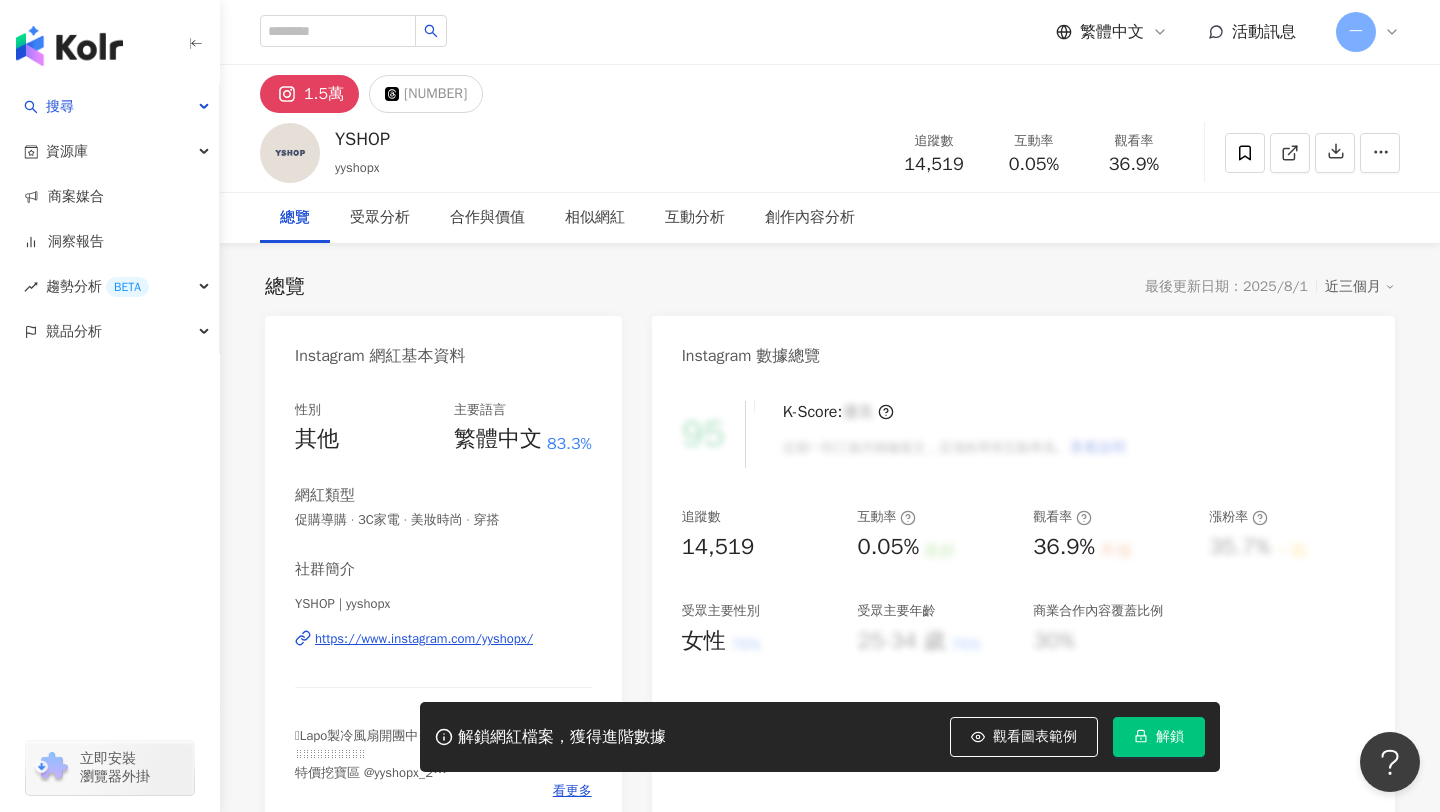 click on "14,519" at bounding box center (934, 165) 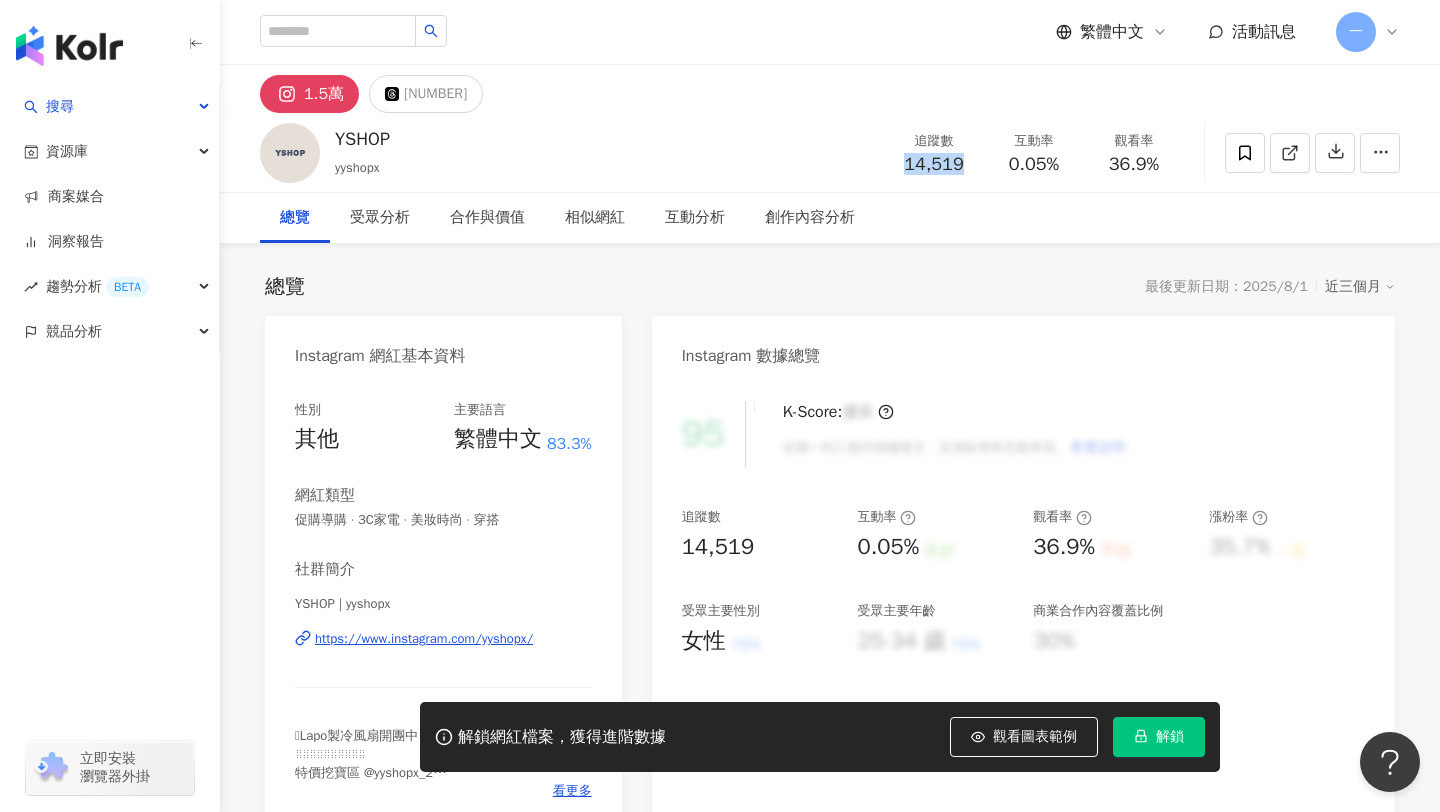 drag, startPoint x: 904, startPoint y: 162, endPoint x: 962, endPoint y: 160, distance: 58.034473 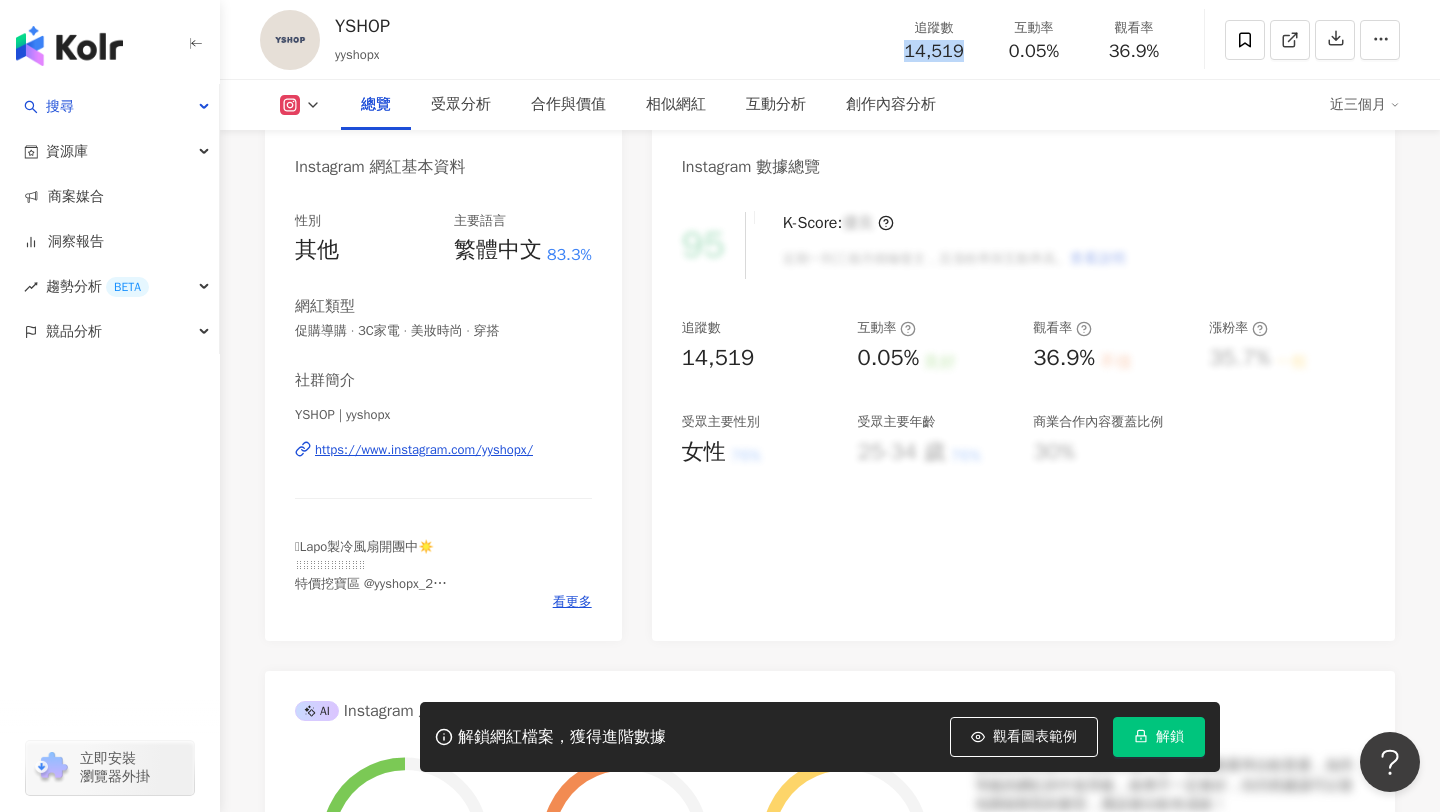 scroll, scrollTop: 192, scrollLeft: 0, axis: vertical 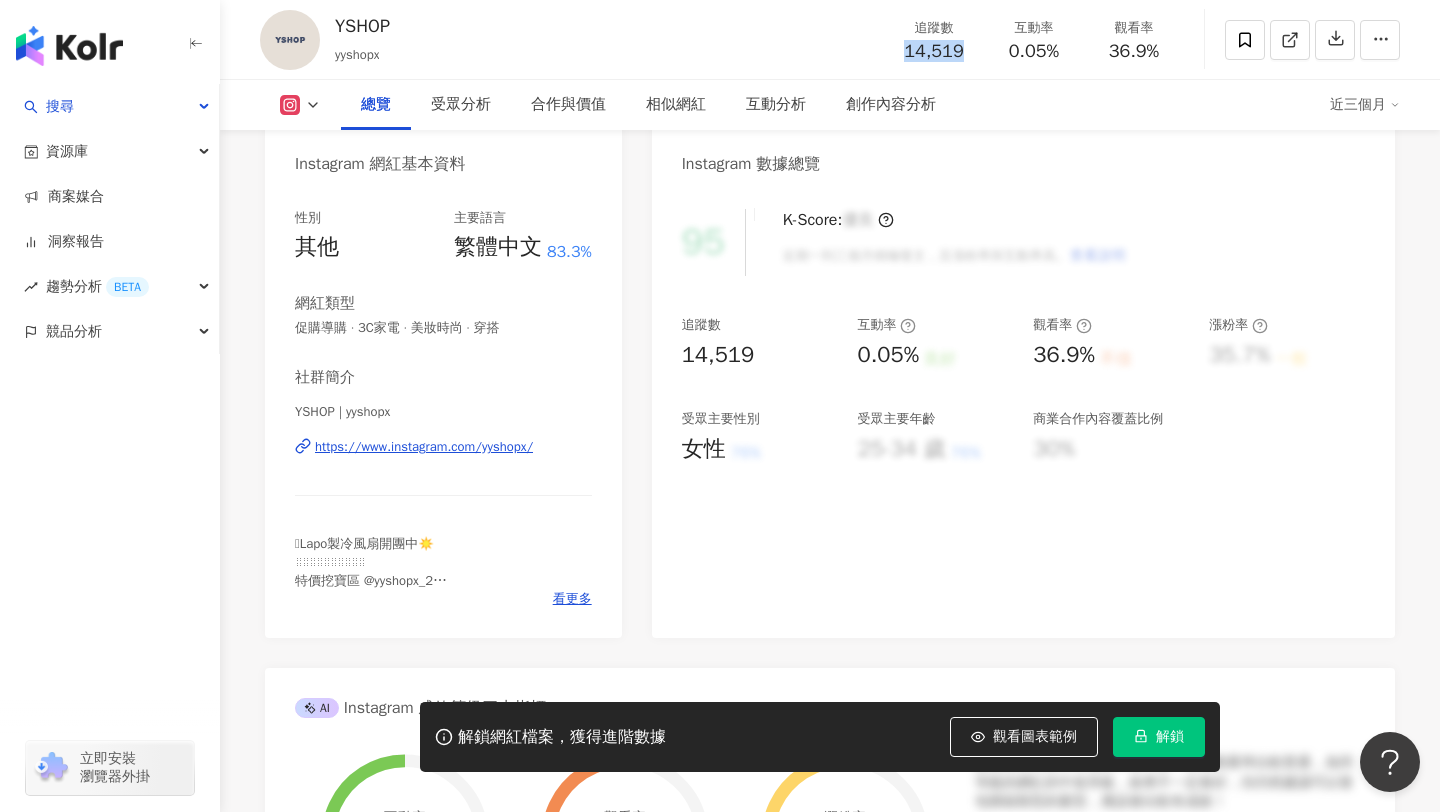 click on "https://www.instagram.com/yyshopx/" at bounding box center (424, 447) 